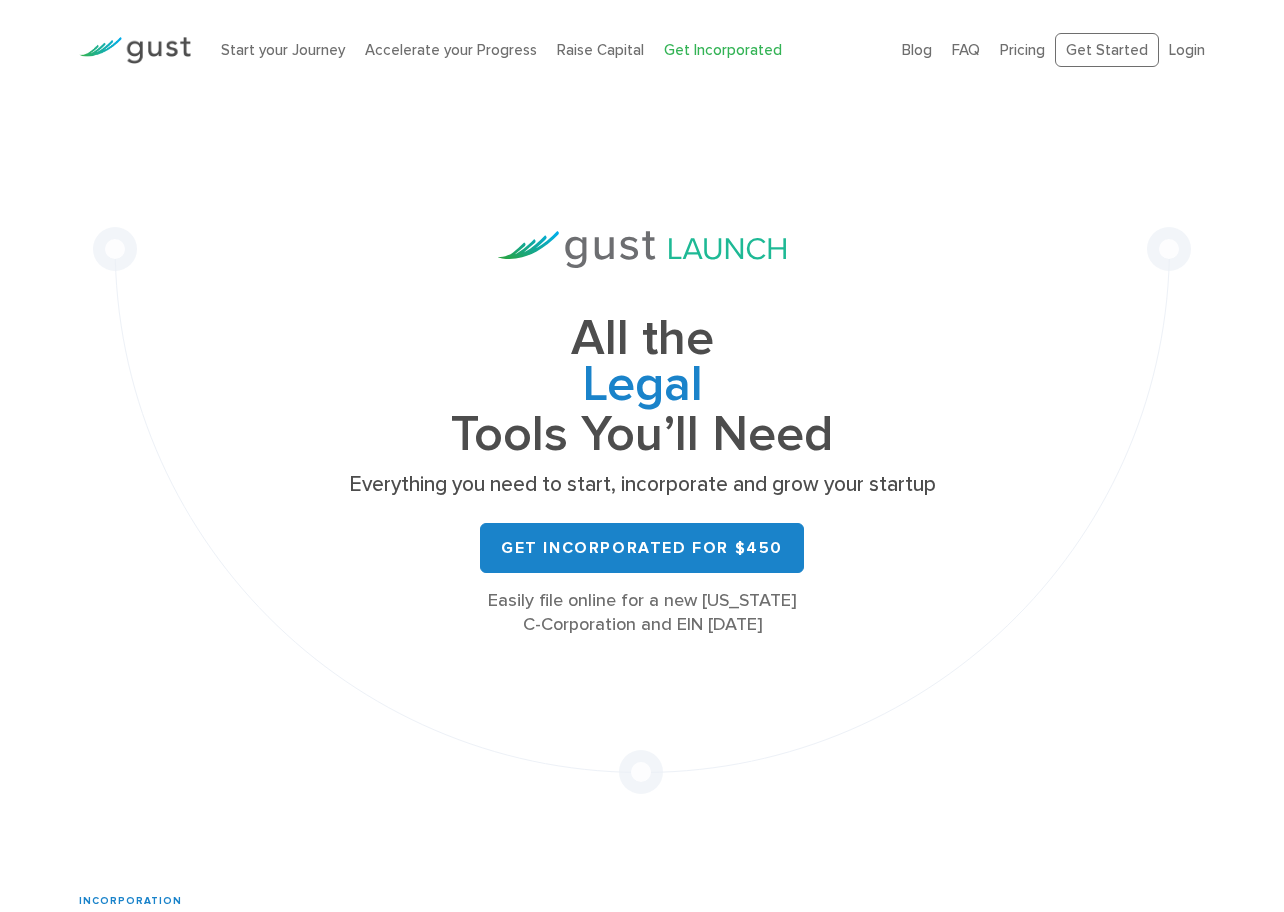 scroll, scrollTop: 0, scrollLeft: 0, axis: both 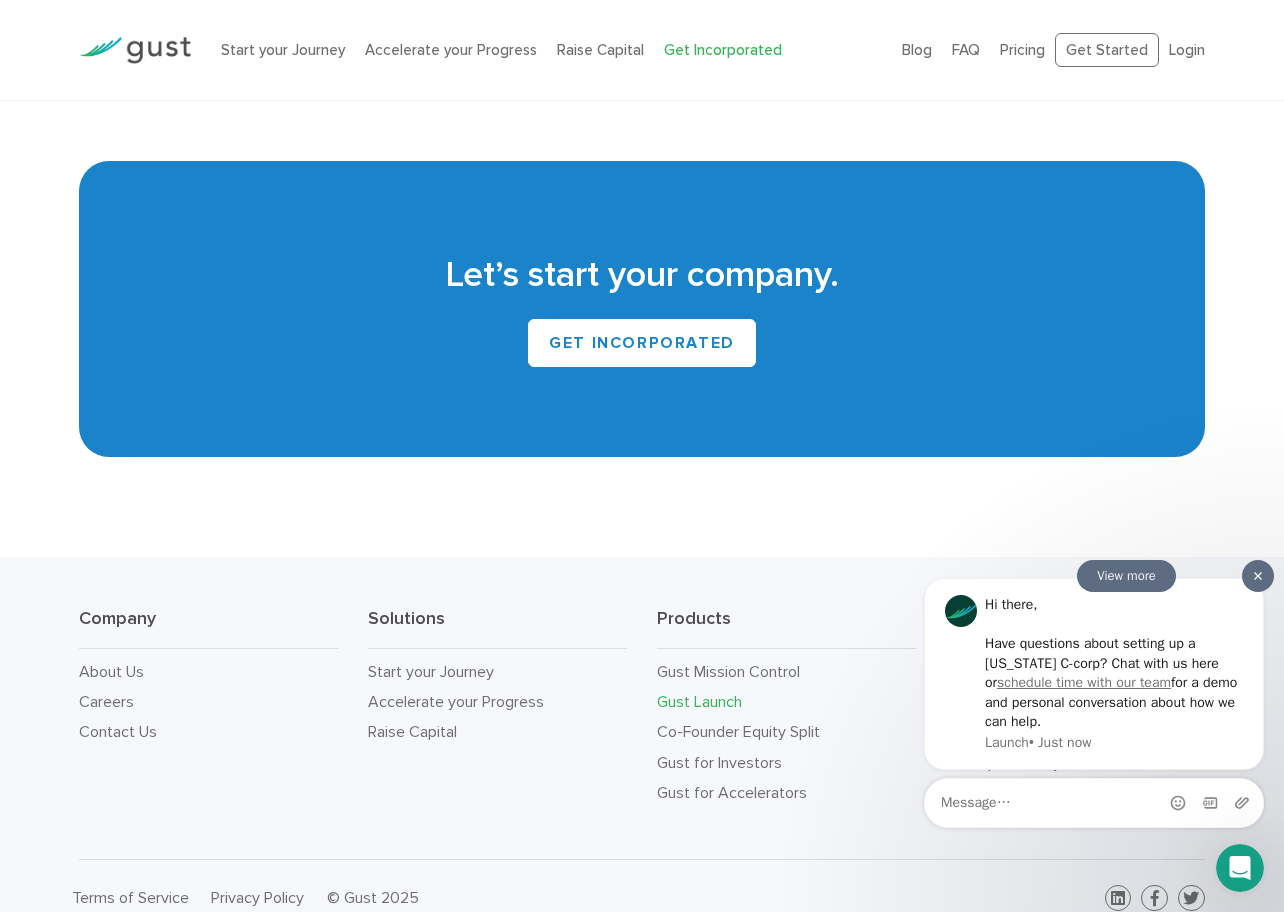 click at bounding box center [1258, 575] 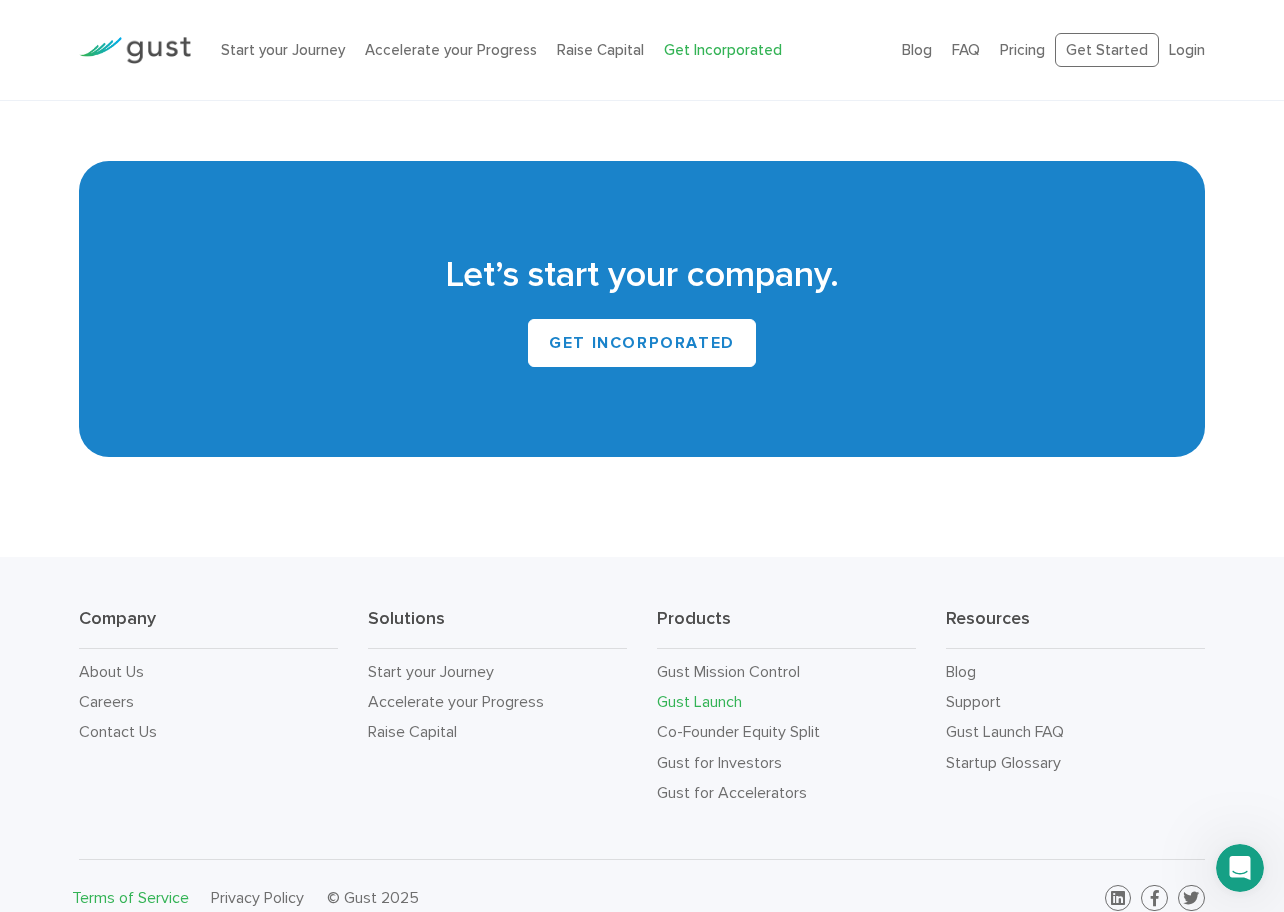 click on "Terms of Service" at bounding box center [130, 897] 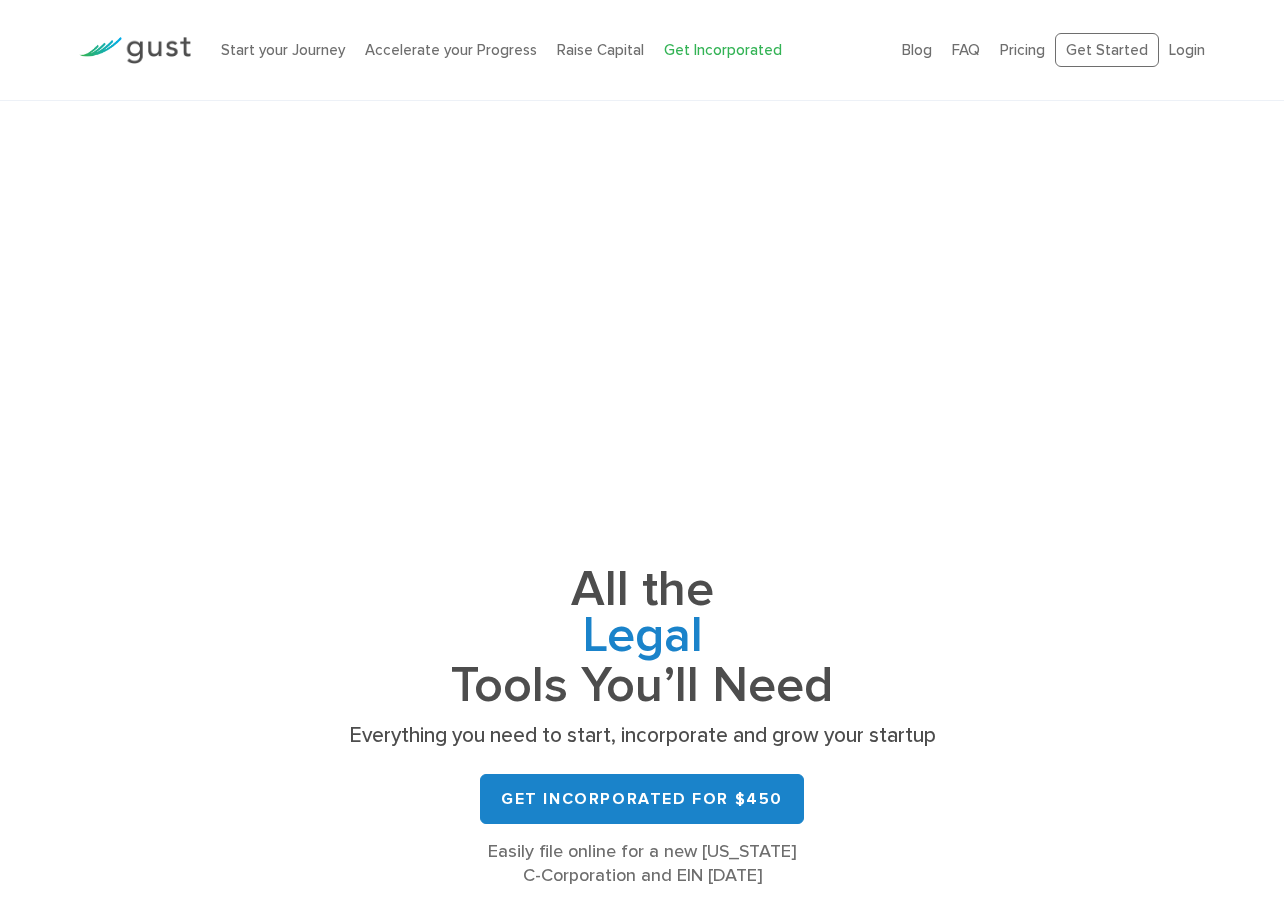 scroll, scrollTop: 11798, scrollLeft: 0, axis: vertical 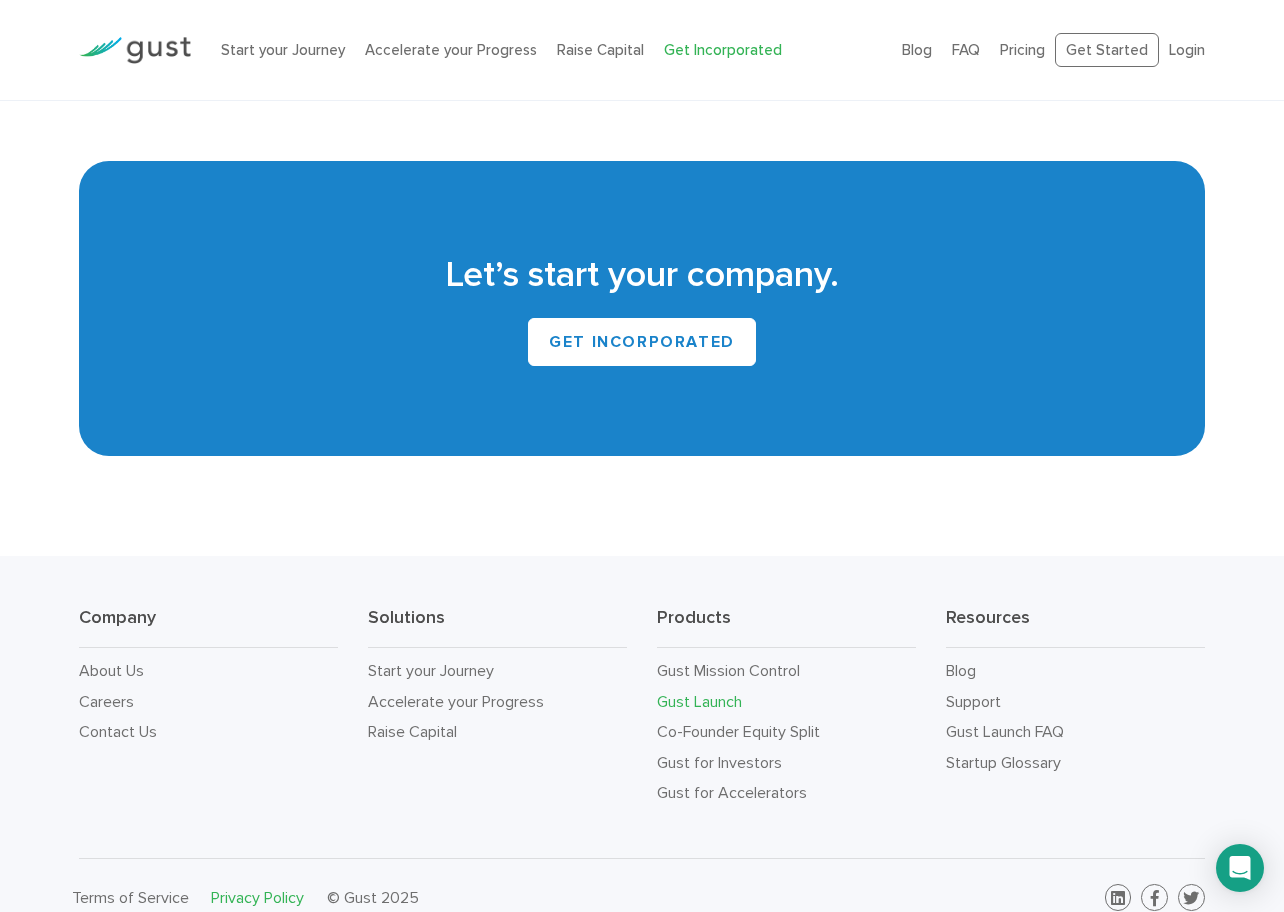 click on "Privacy Policy" at bounding box center (257, 897) 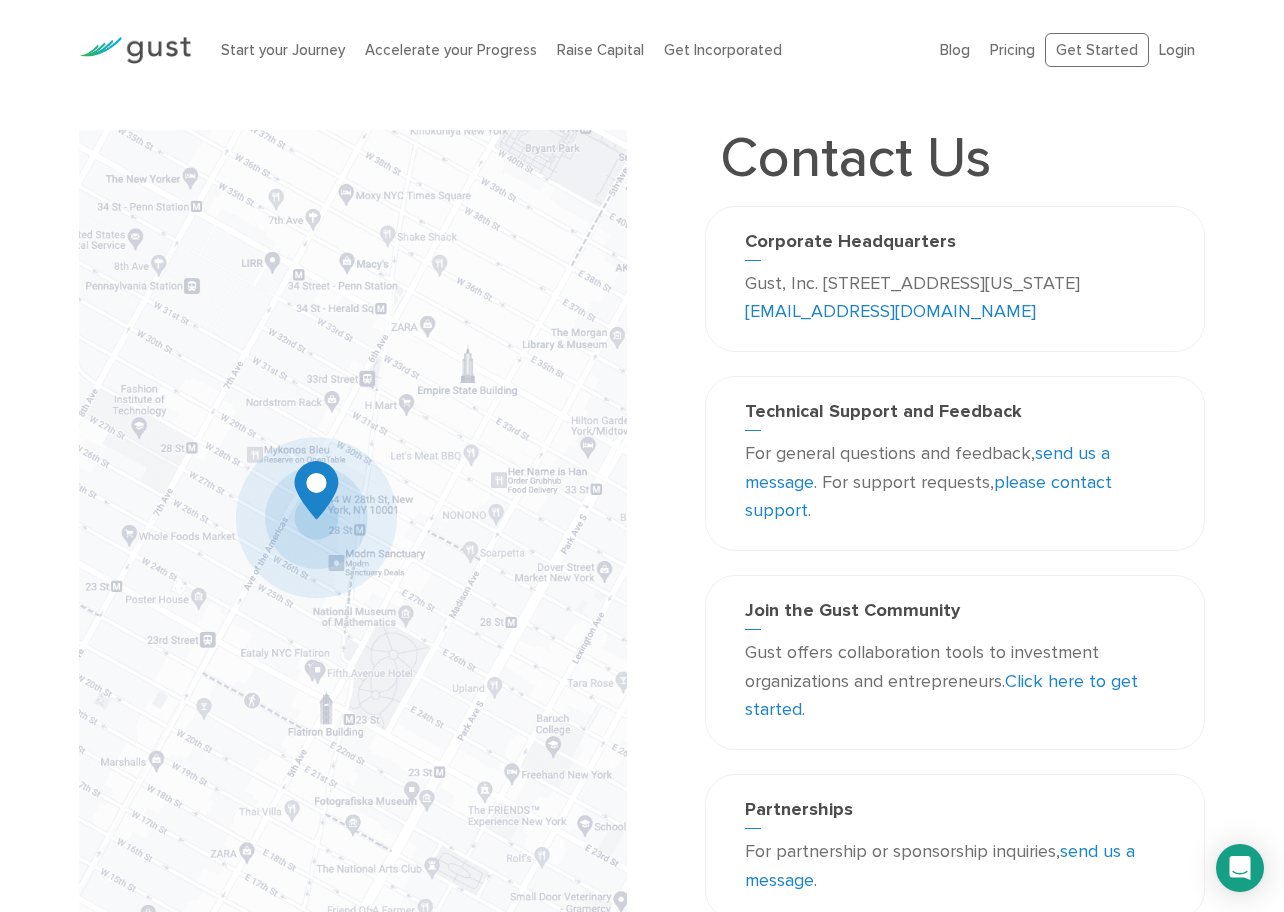 scroll, scrollTop: 0, scrollLeft: 0, axis: both 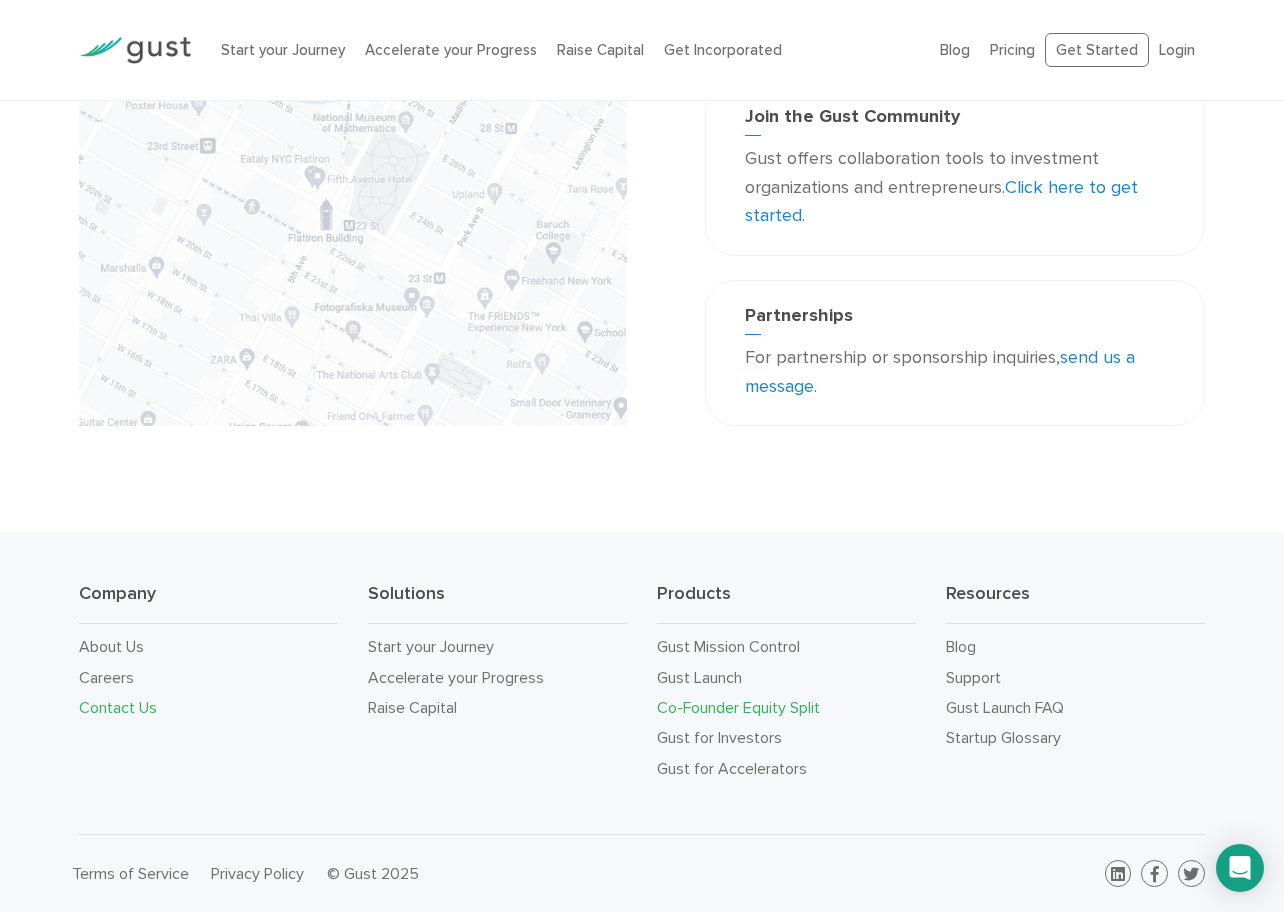 click on "Co-Founder Equity Split" at bounding box center [738, 707] 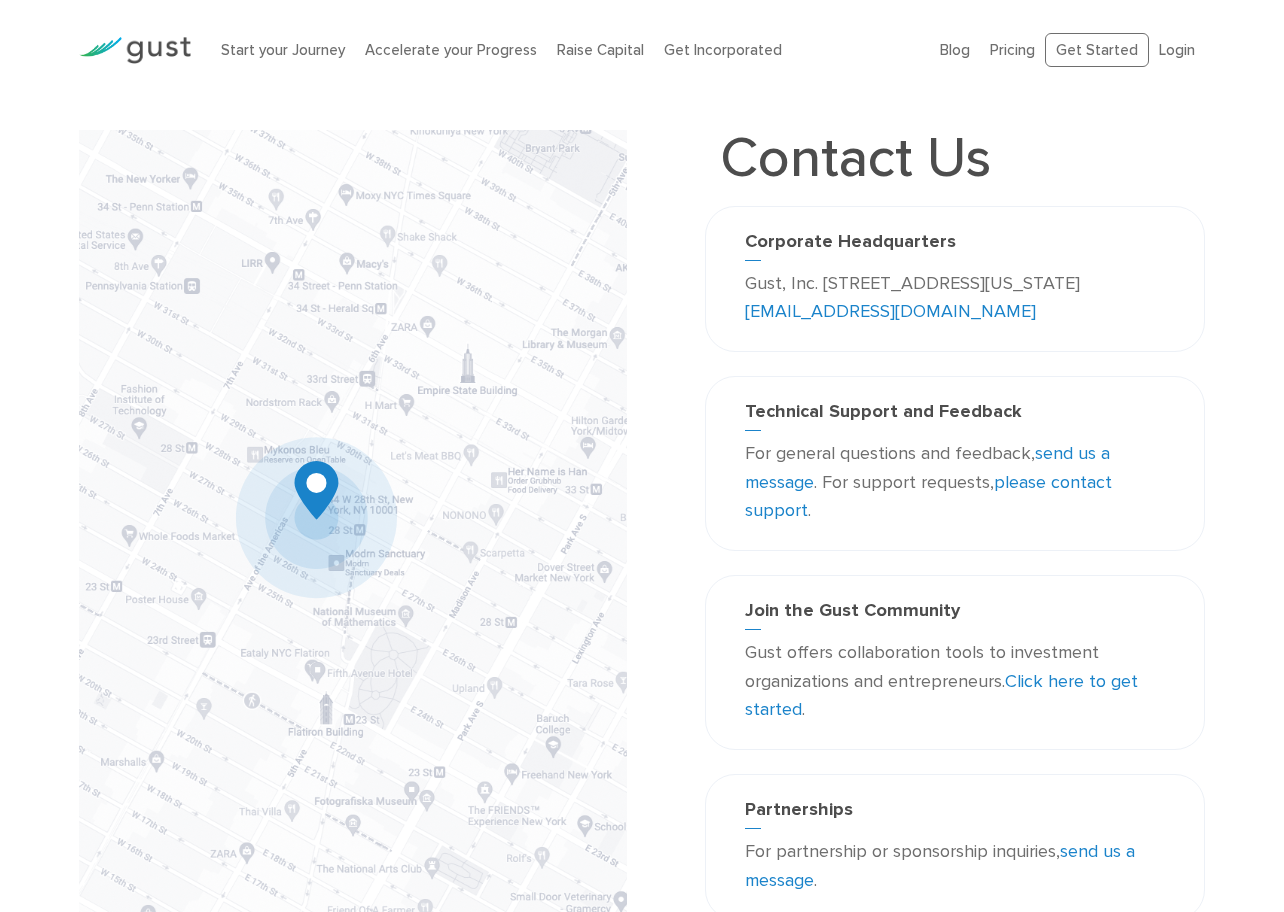 scroll, scrollTop: 494, scrollLeft: 0, axis: vertical 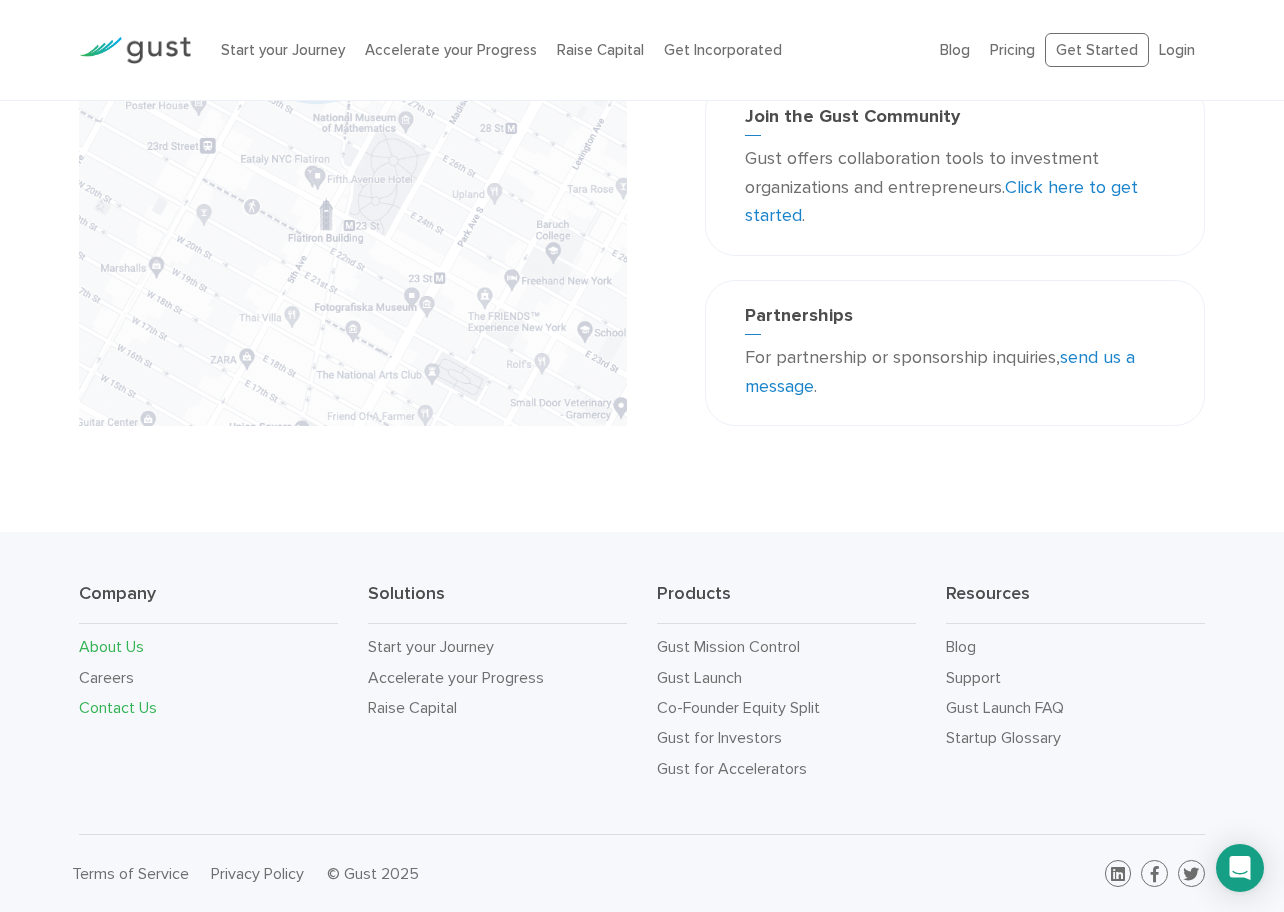 click on "About Us" at bounding box center [111, 646] 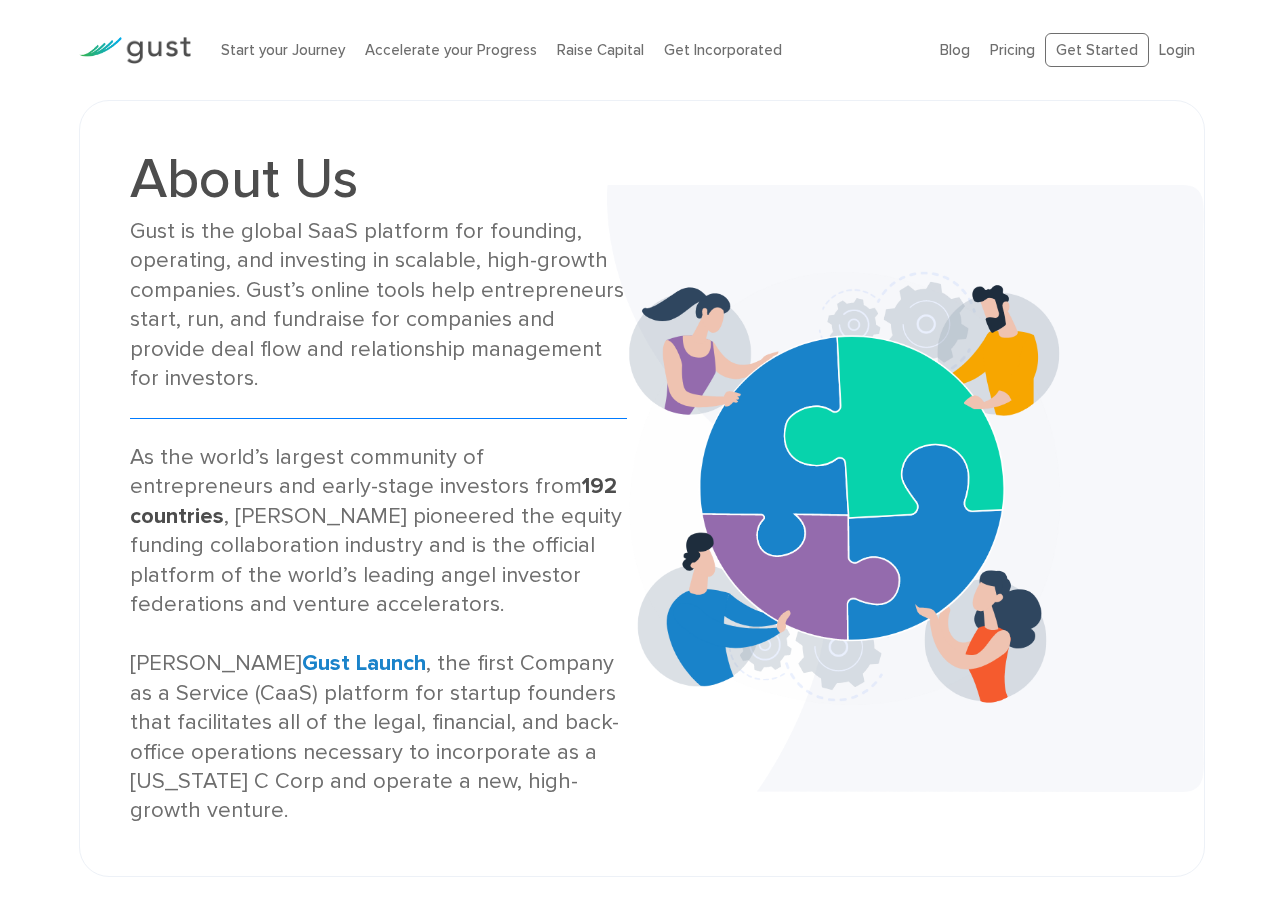 scroll, scrollTop: 0, scrollLeft: 0, axis: both 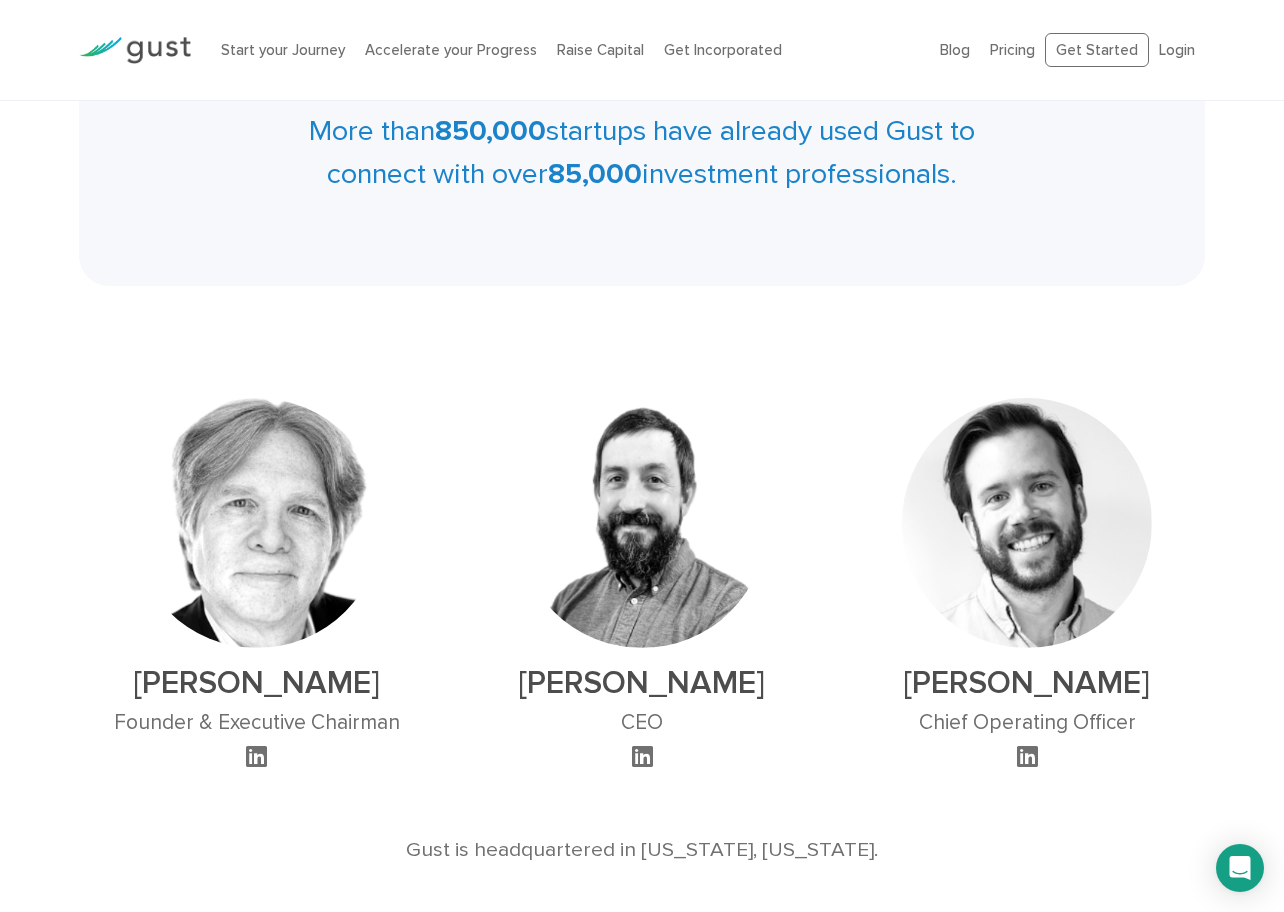 click at bounding box center [135, 50] 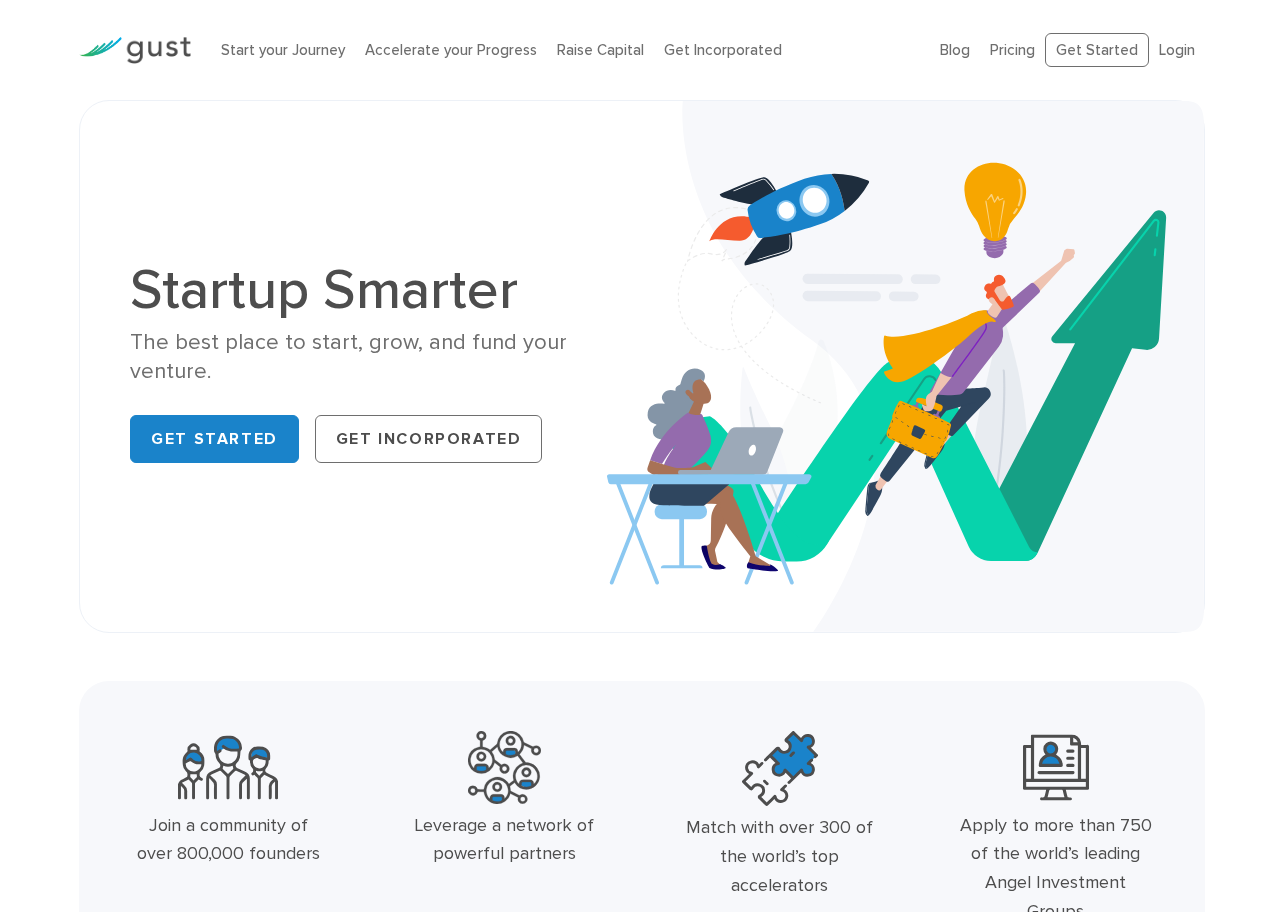 scroll, scrollTop: 0, scrollLeft: 0, axis: both 